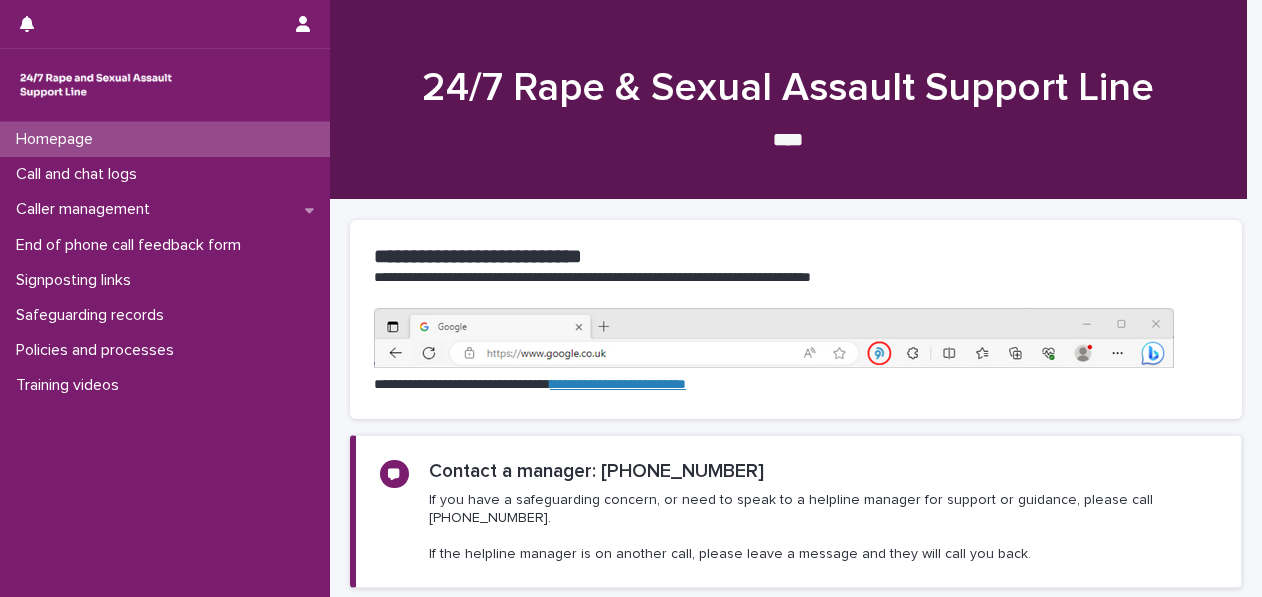scroll, scrollTop: 0, scrollLeft: 0, axis: both 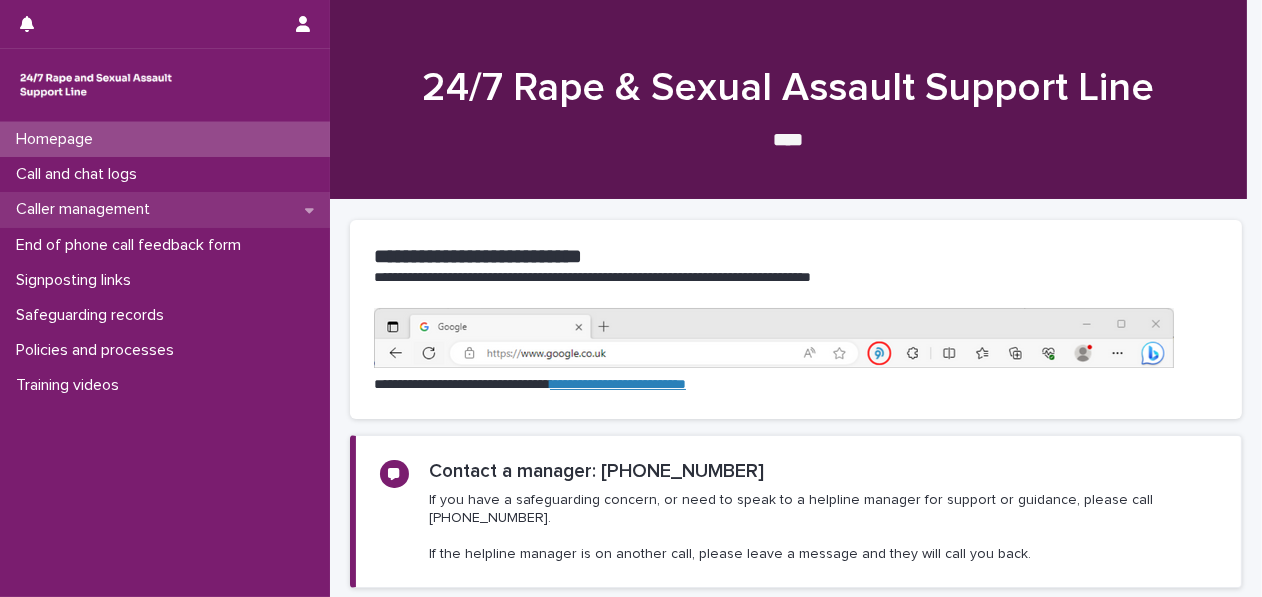 click on "Caller management" at bounding box center (165, 209) 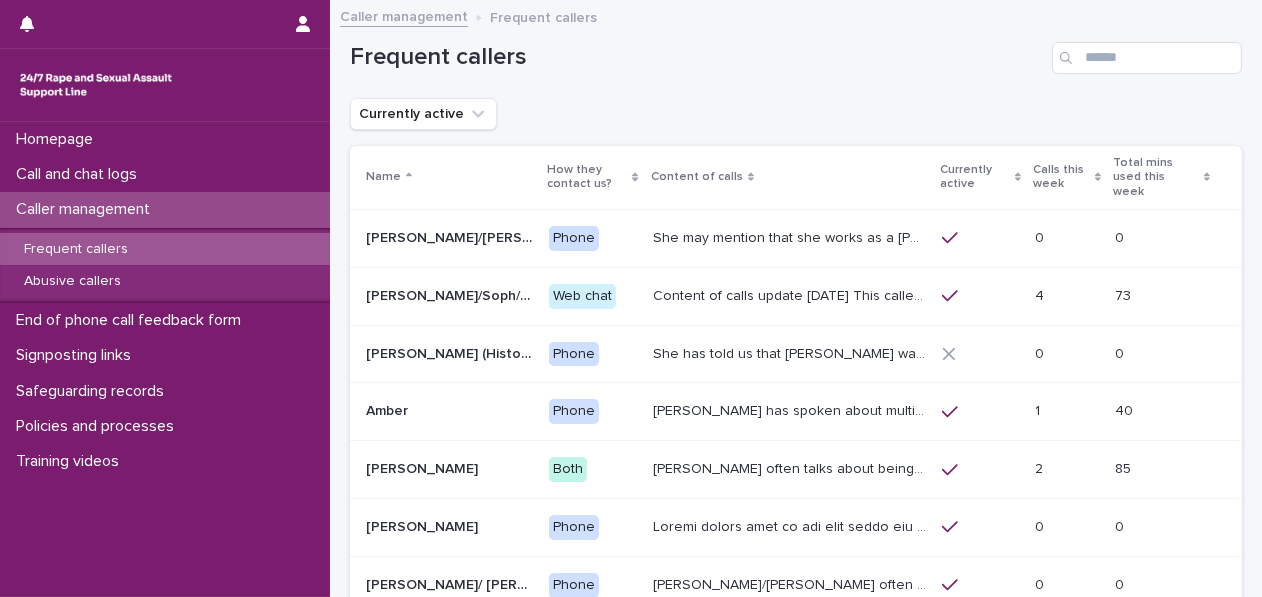 click on "Caller management" at bounding box center [165, 209] 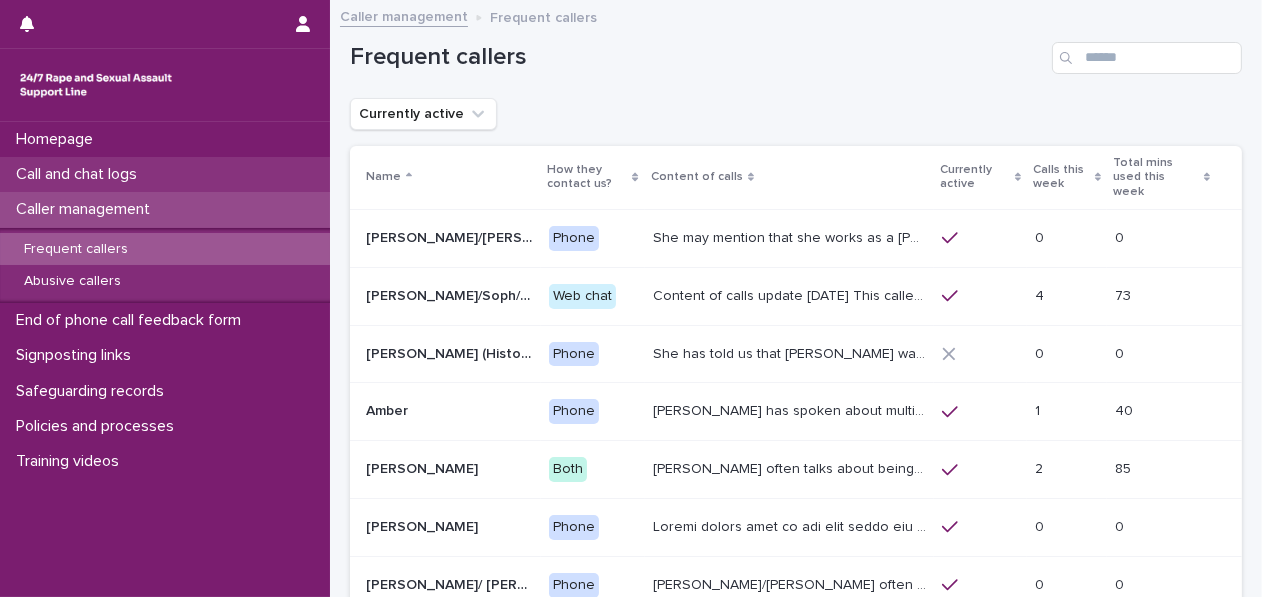 click on "Call and chat logs" at bounding box center (165, 174) 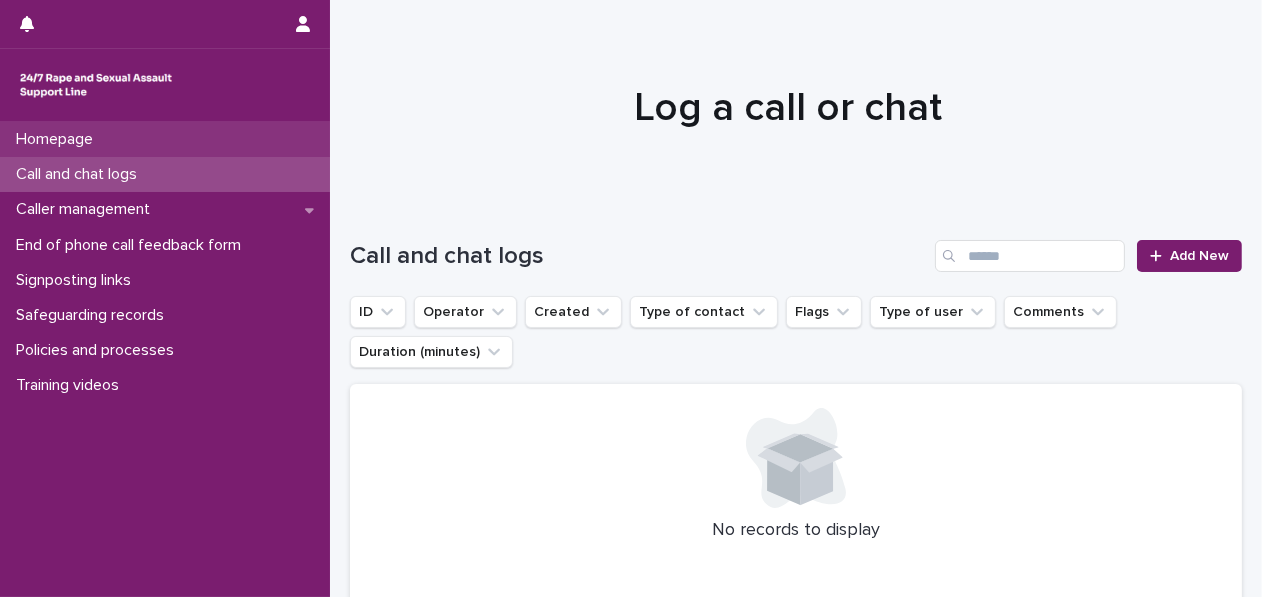 click on "Homepage" at bounding box center [58, 139] 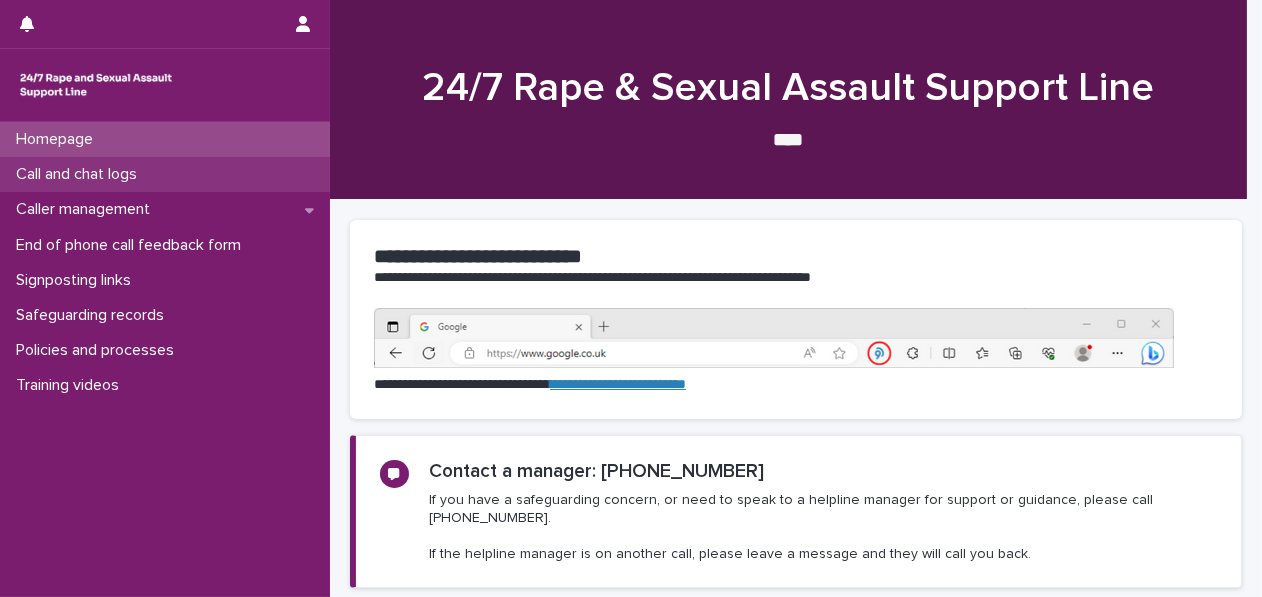 click on "Call and chat logs" at bounding box center (80, 174) 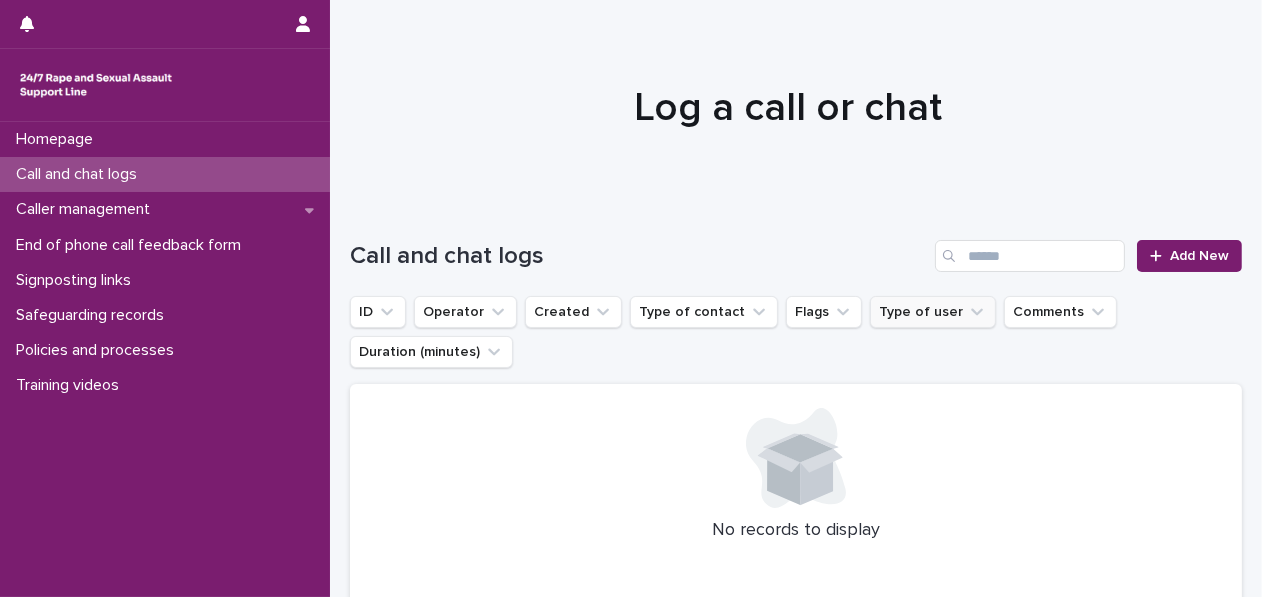 click 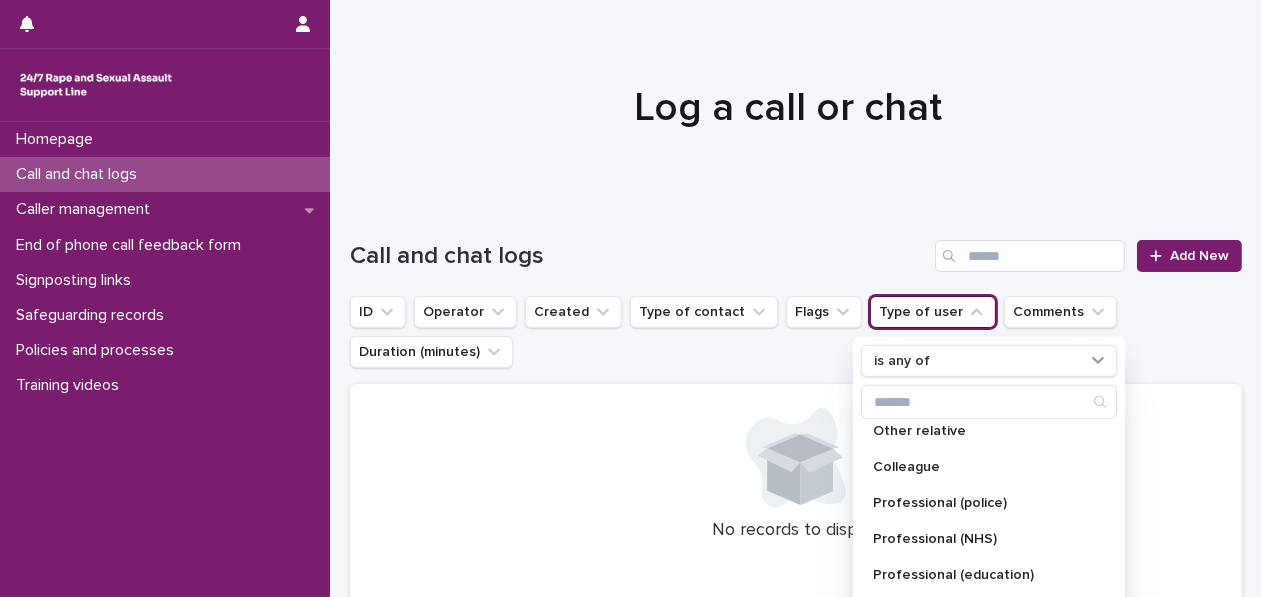 scroll, scrollTop: 200, scrollLeft: 0, axis: vertical 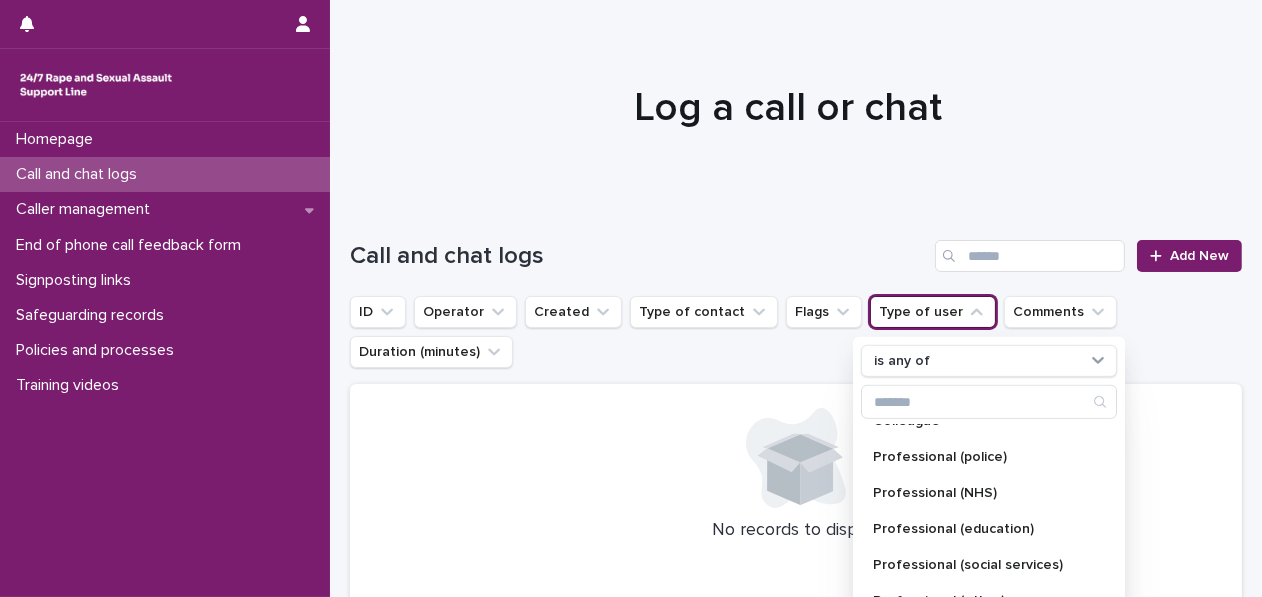 click at bounding box center (796, 458) 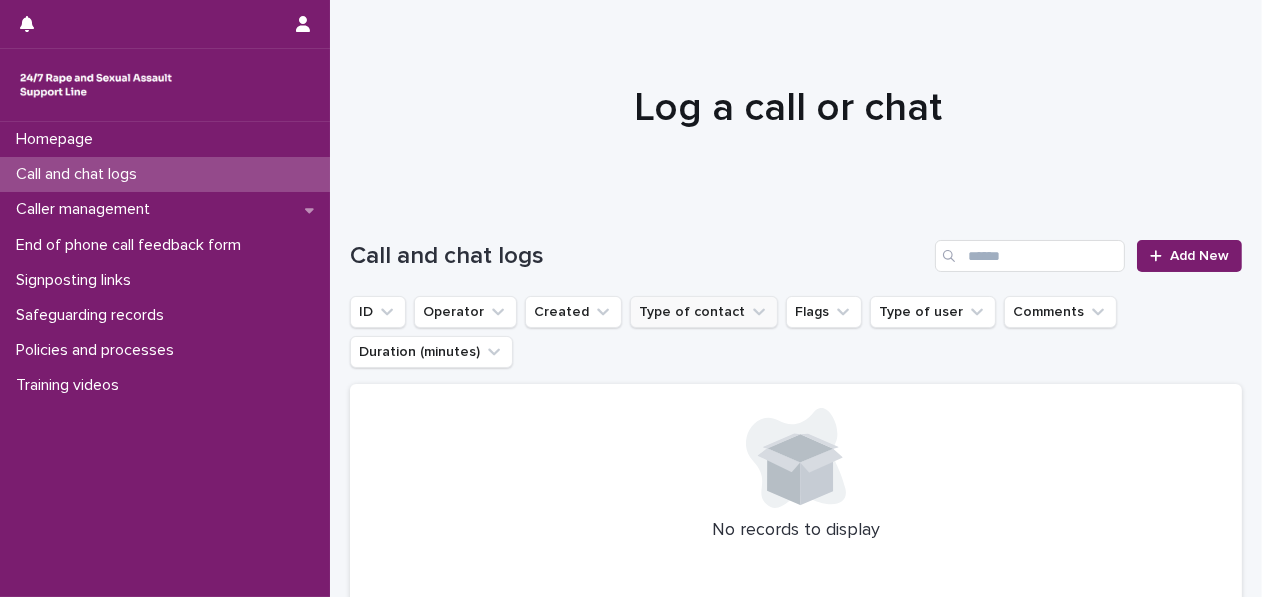 click 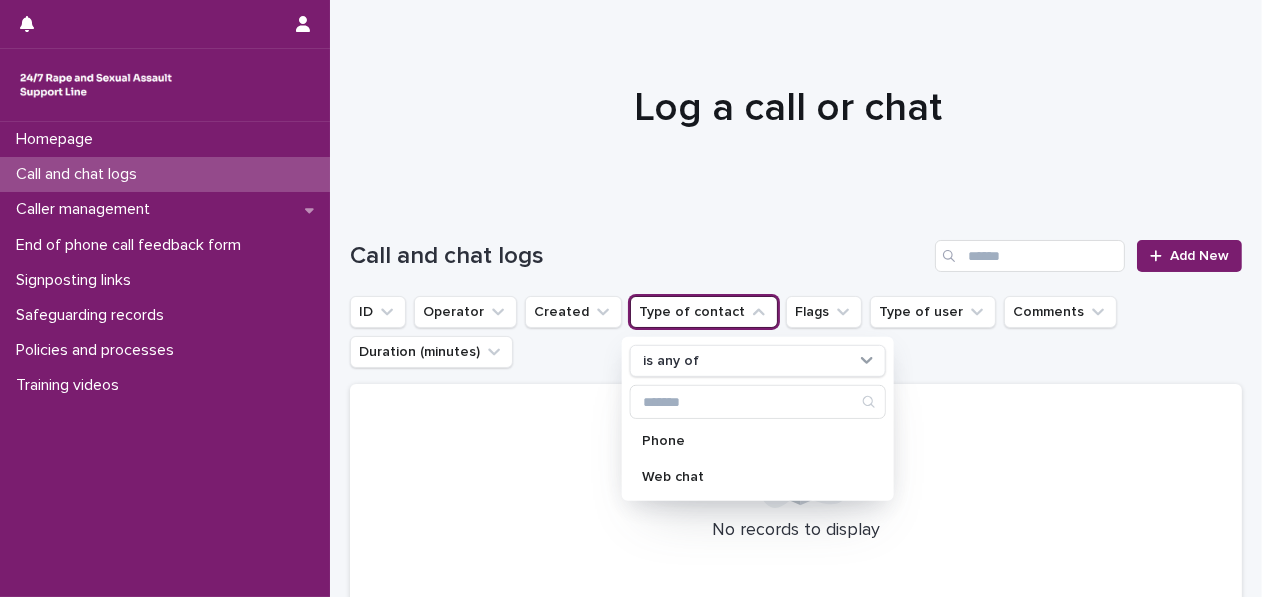 drag, startPoint x: 562, startPoint y: 459, endPoint x: 578, endPoint y: 436, distance: 28.01785 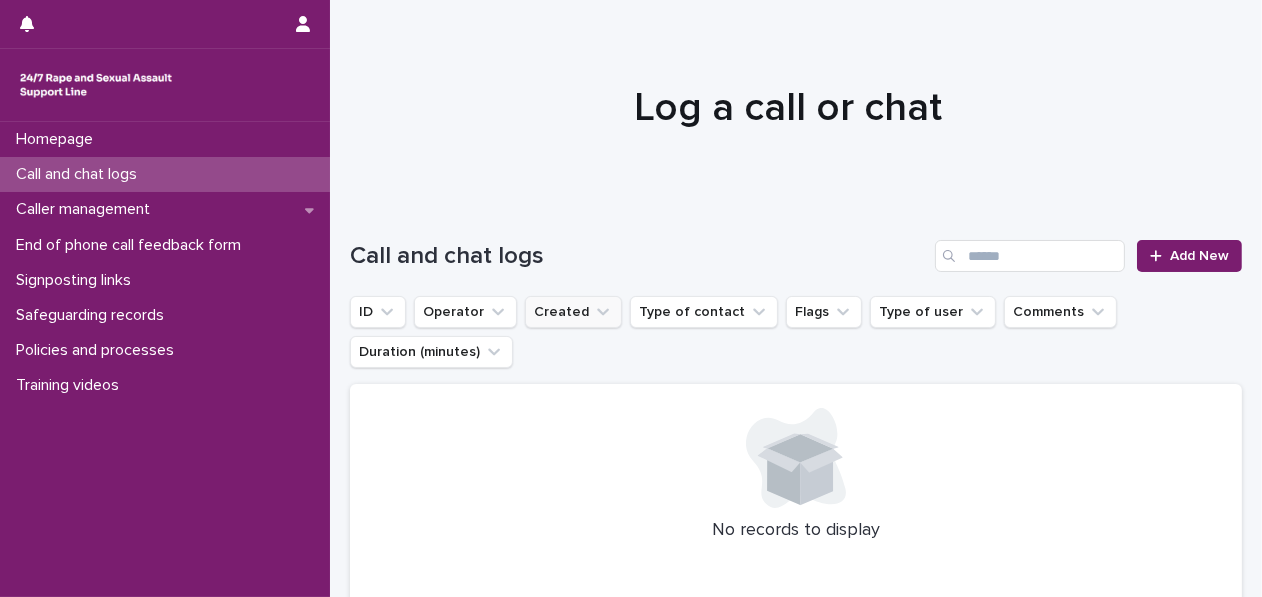 click 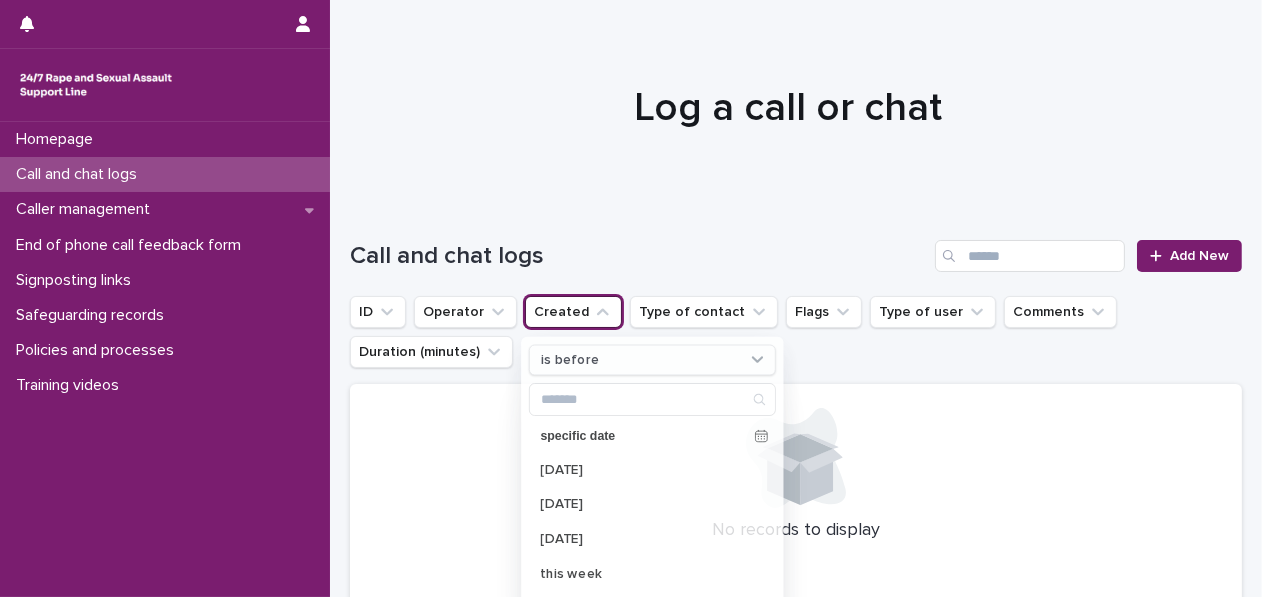 scroll, scrollTop: 8, scrollLeft: 0, axis: vertical 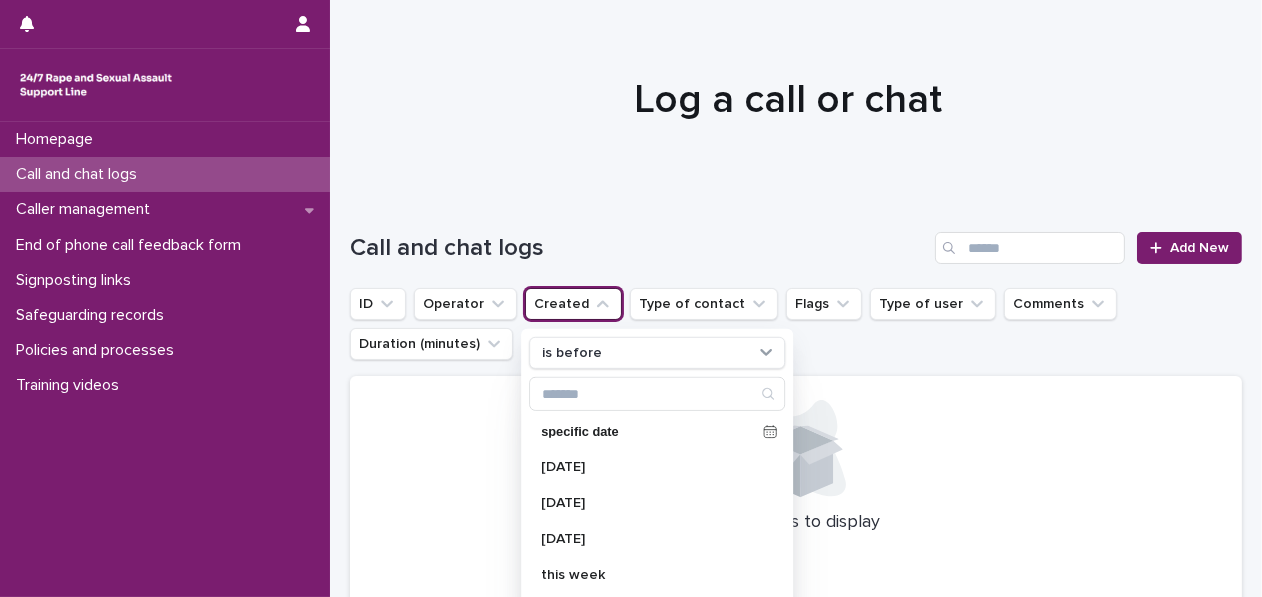 drag, startPoint x: 388, startPoint y: 496, endPoint x: 390, endPoint y: 483, distance: 13.152946 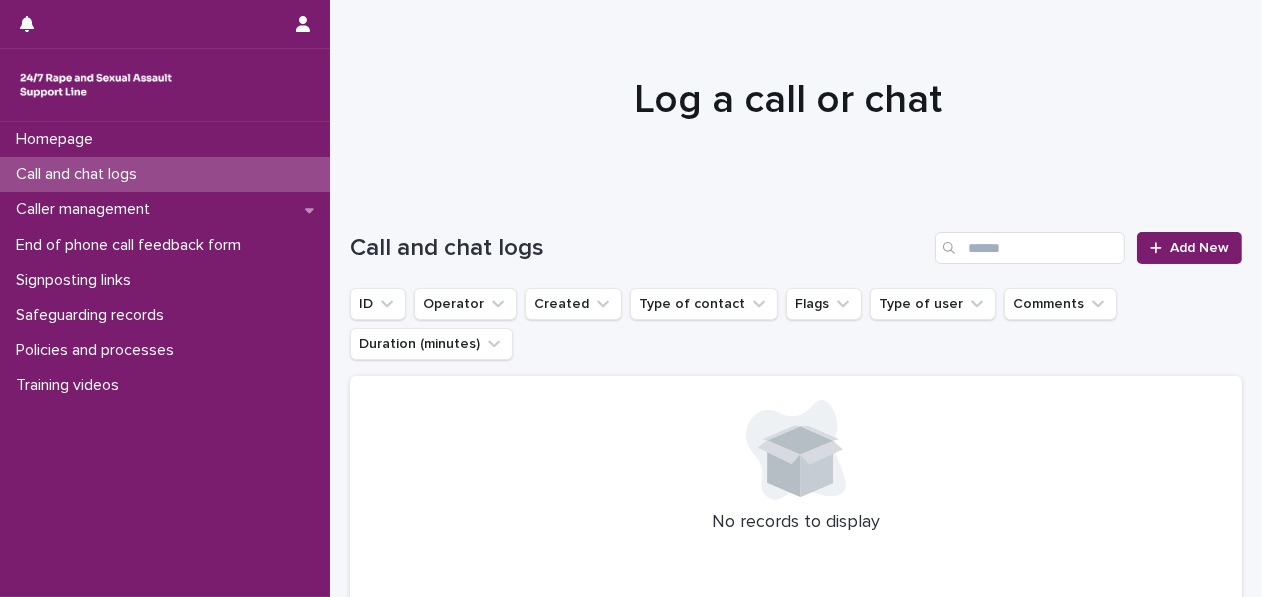 click on "ID Operator Created Type of contact Flags Type of user Comments Duration (minutes)" at bounding box center [796, 324] 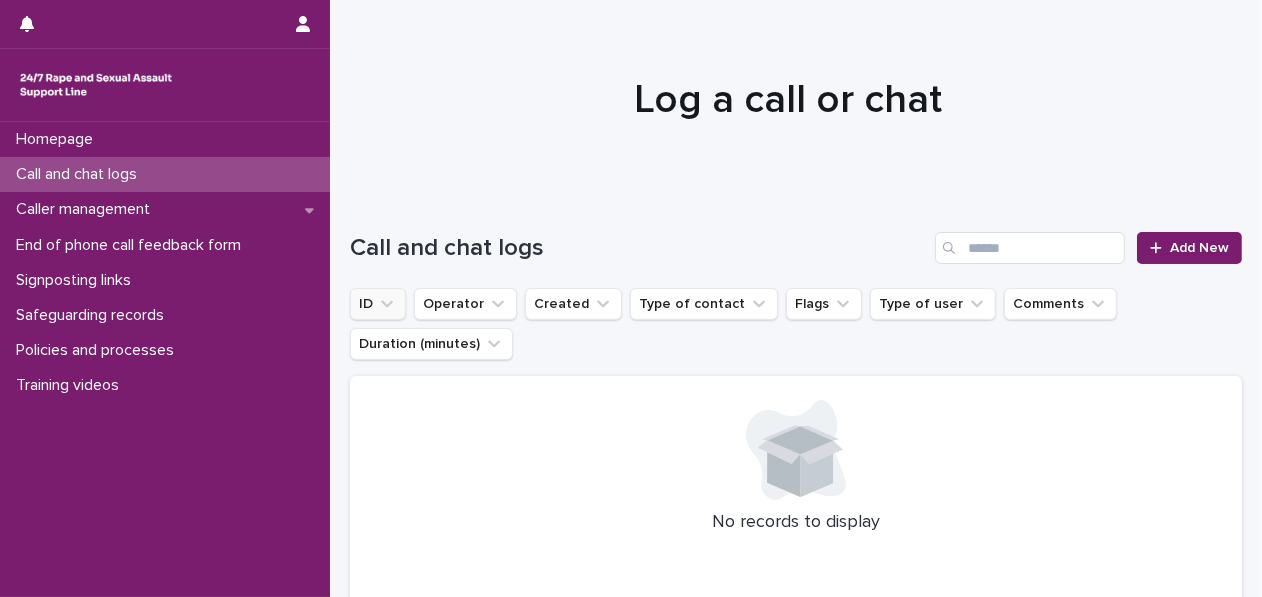 click 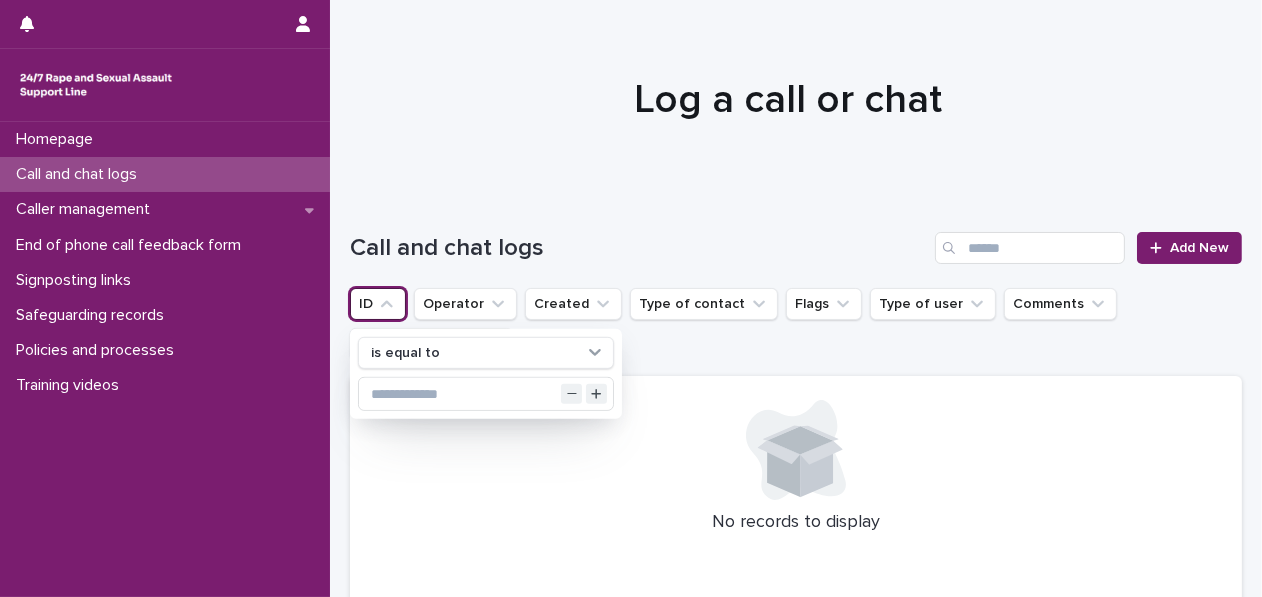 drag, startPoint x: 460, startPoint y: 519, endPoint x: 598, endPoint y: 460, distance: 150.08331 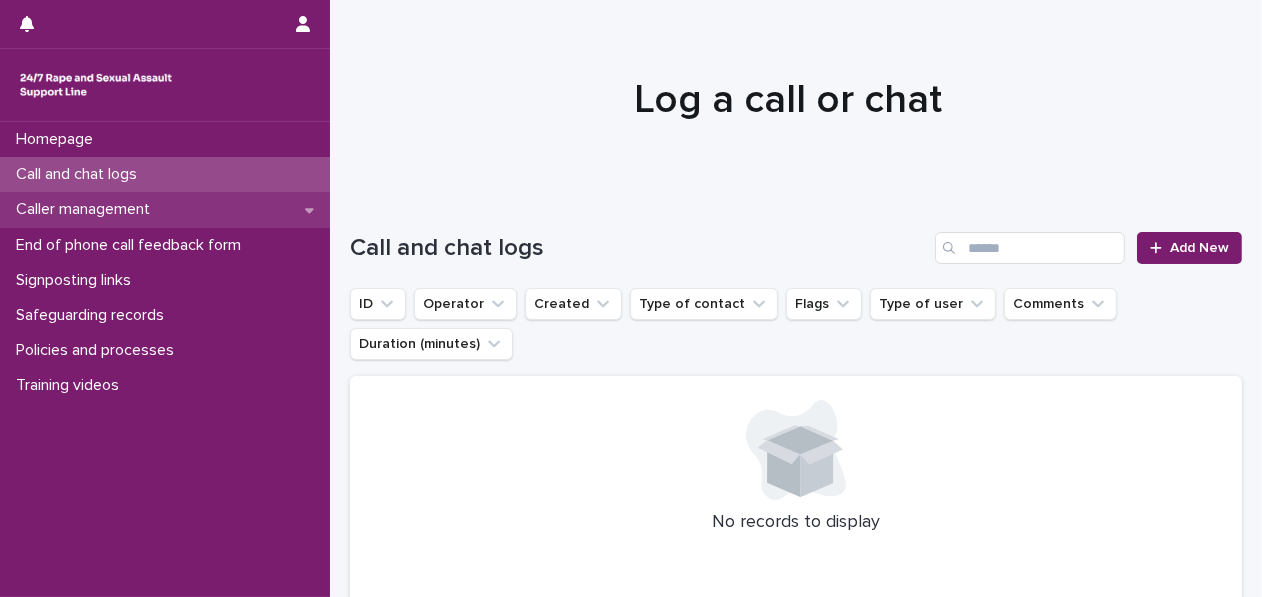 click on "Caller management" at bounding box center [87, 209] 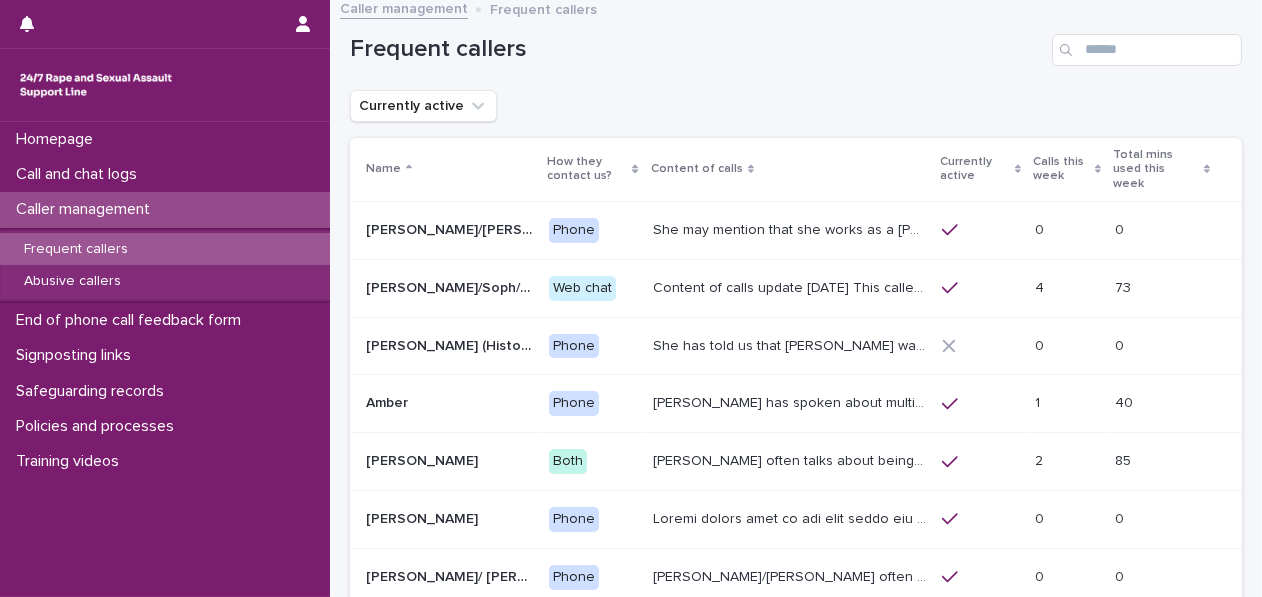 scroll, scrollTop: 0, scrollLeft: 0, axis: both 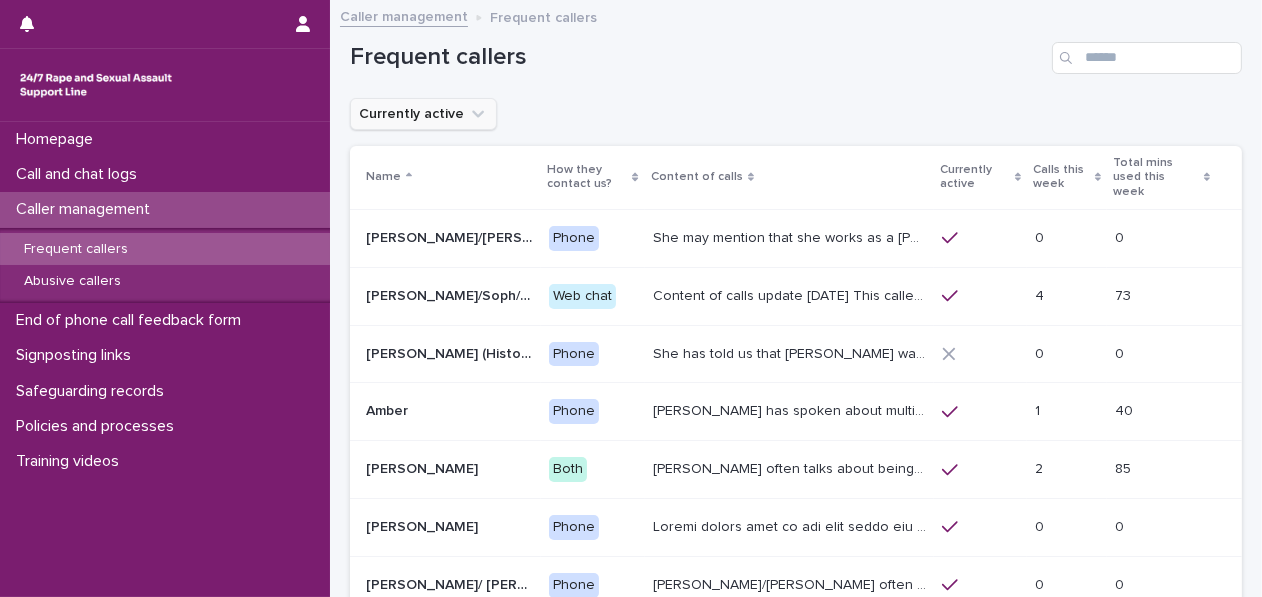 click on "Currently active" at bounding box center (423, 114) 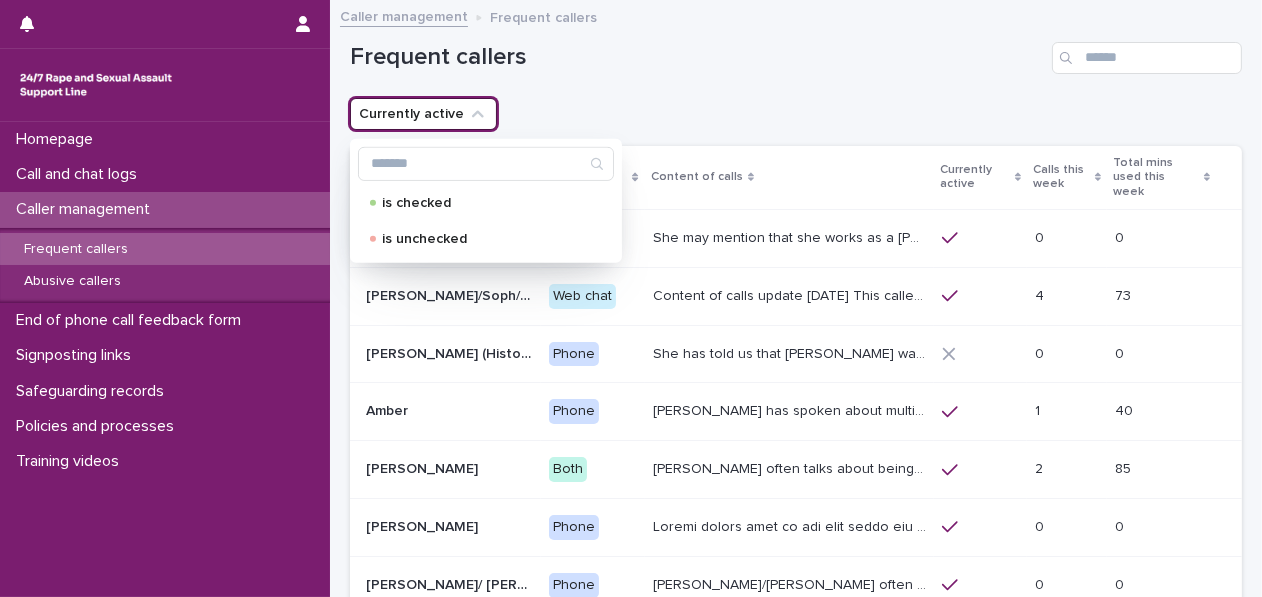 click on "Currently active is checked is unchecked" at bounding box center (796, 114) 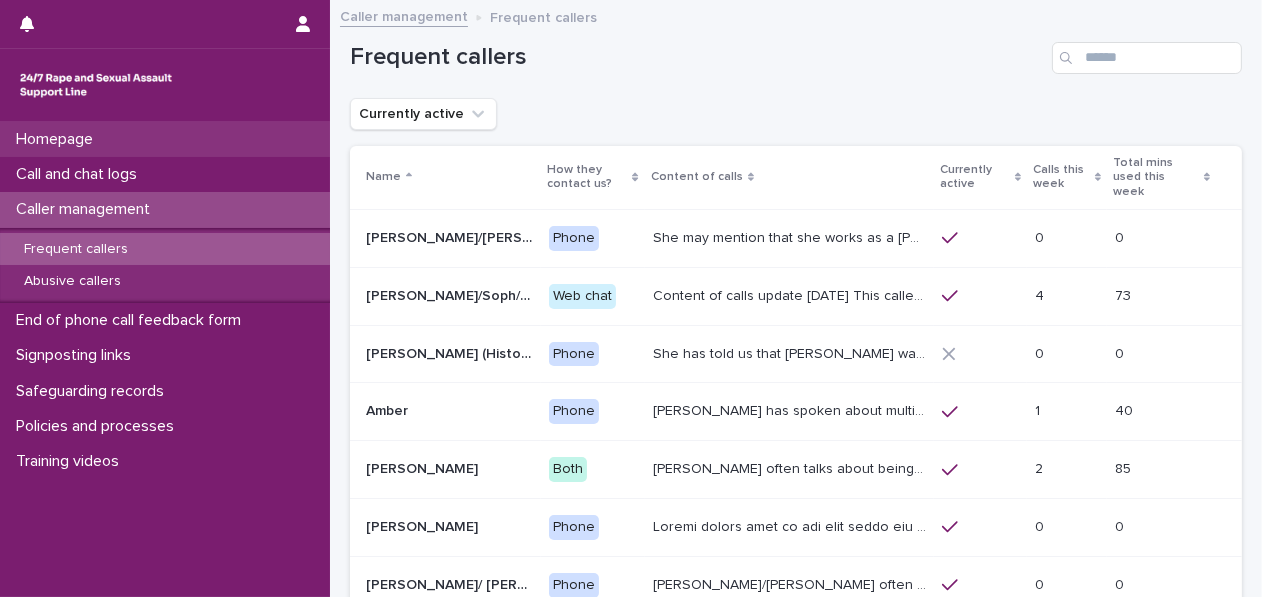 click on "Homepage" at bounding box center (165, 139) 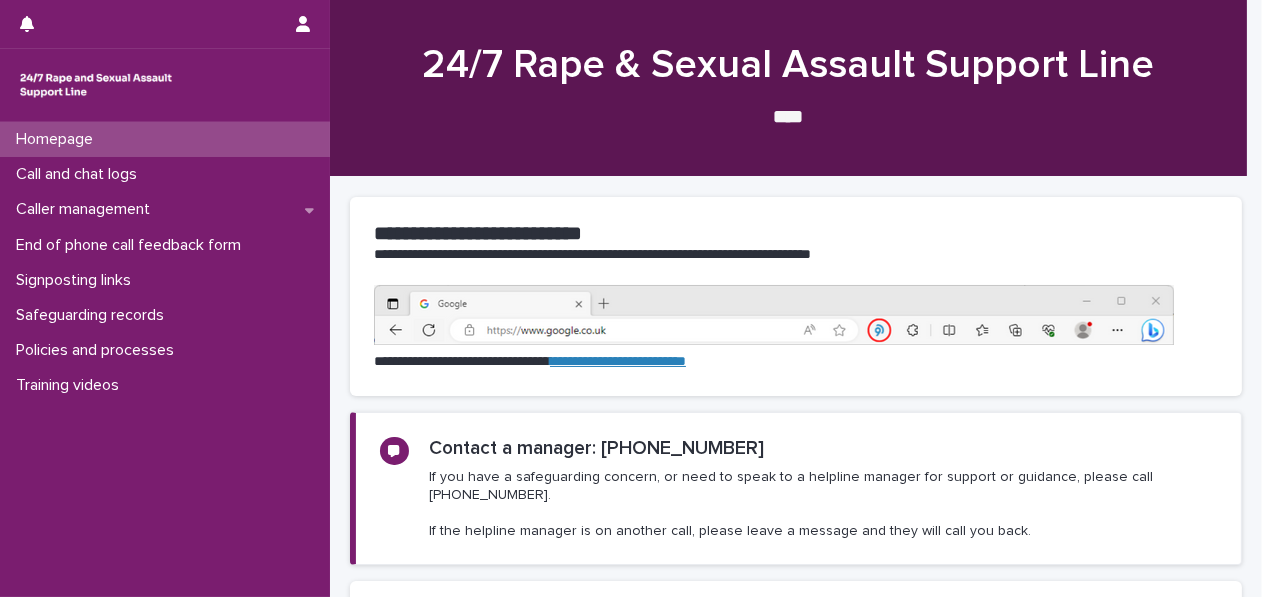 scroll, scrollTop: 25, scrollLeft: 0, axis: vertical 